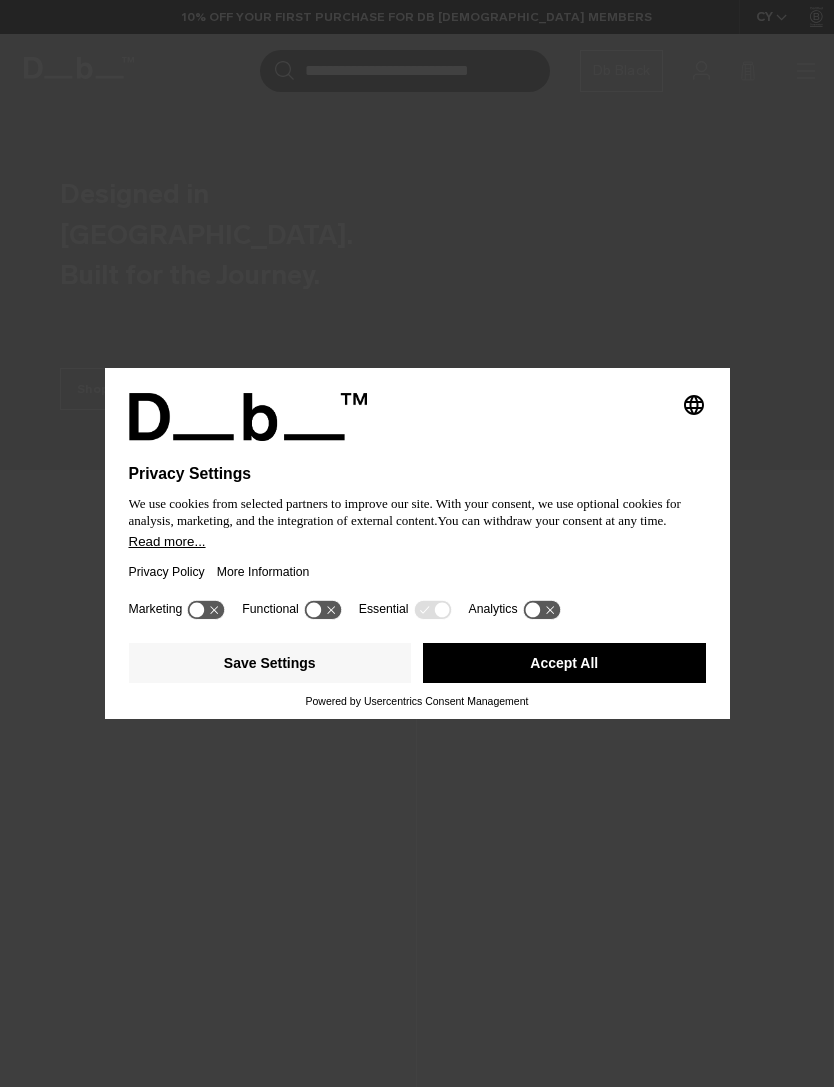 scroll, scrollTop: 0, scrollLeft: 0, axis: both 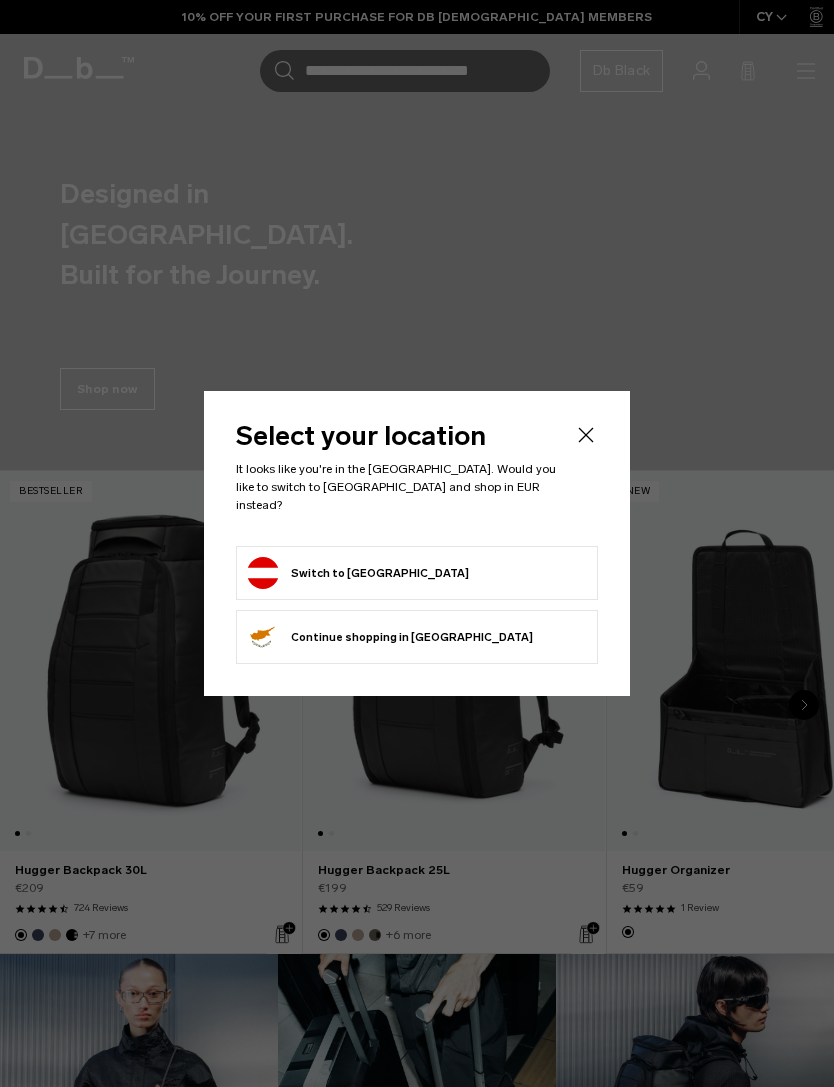 click on "Switch to Austria" at bounding box center [417, 573] 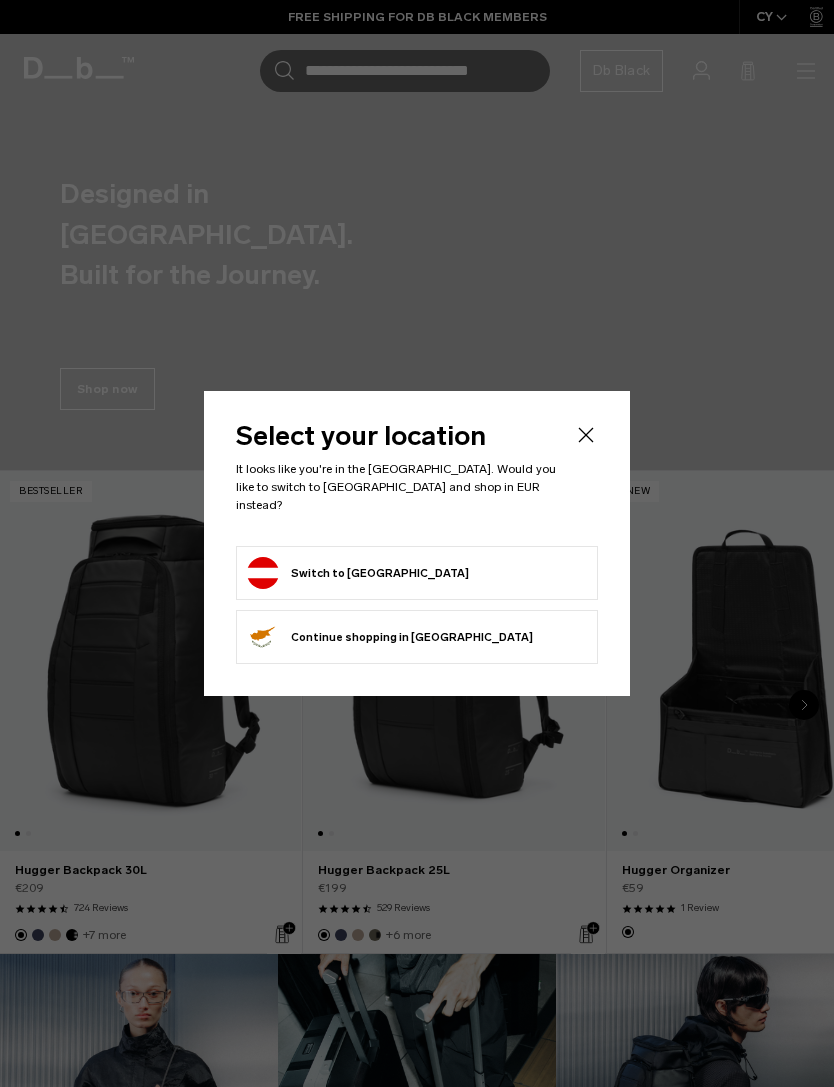 click on "Switch to Austria" 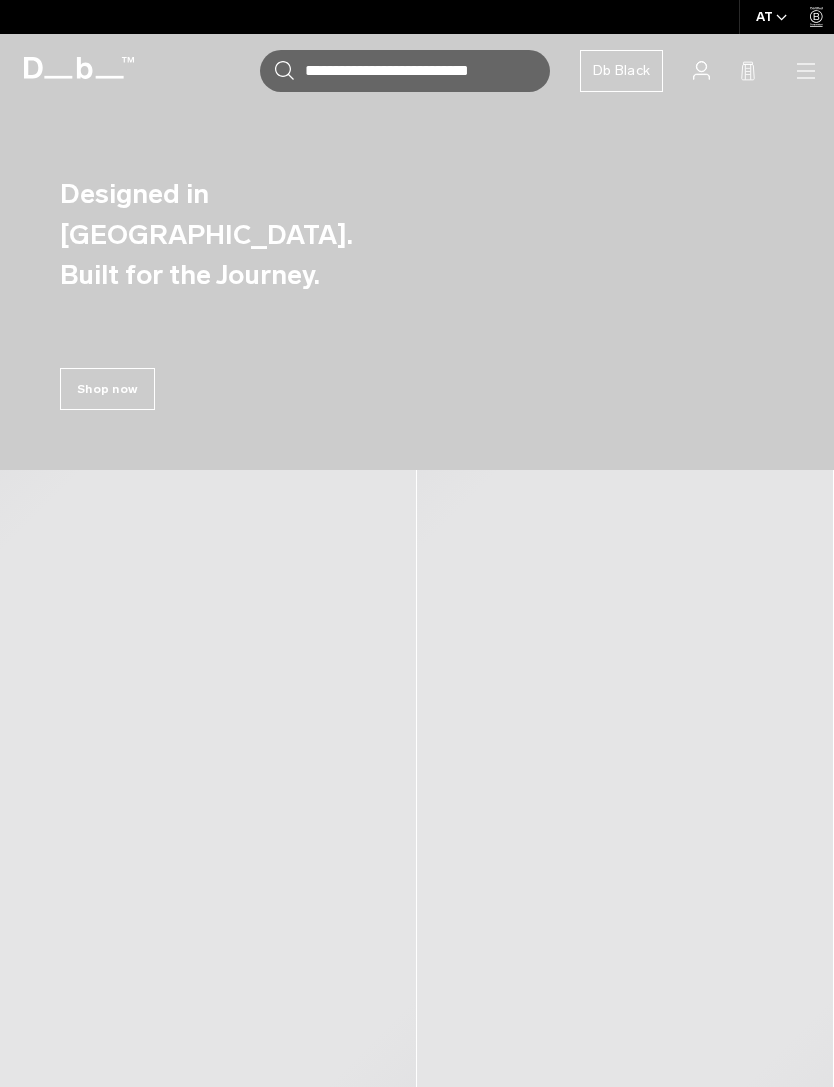 scroll, scrollTop: 0, scrollLeft: 0, axis: both 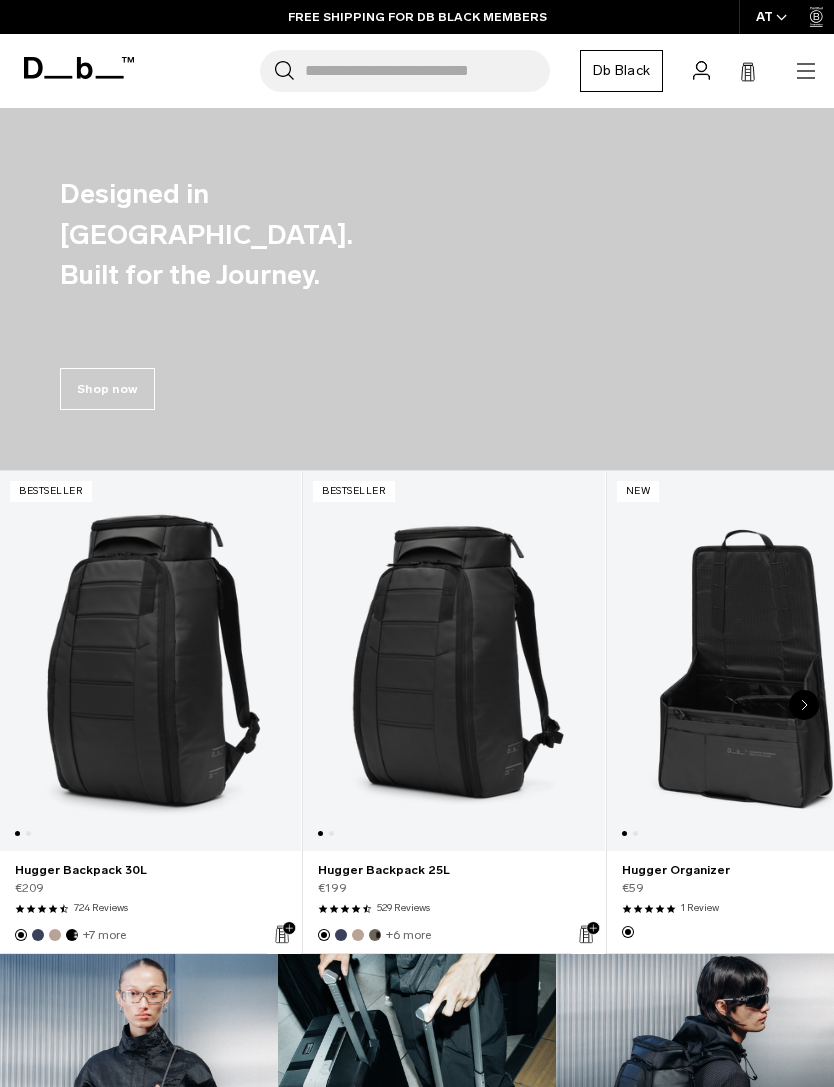 click 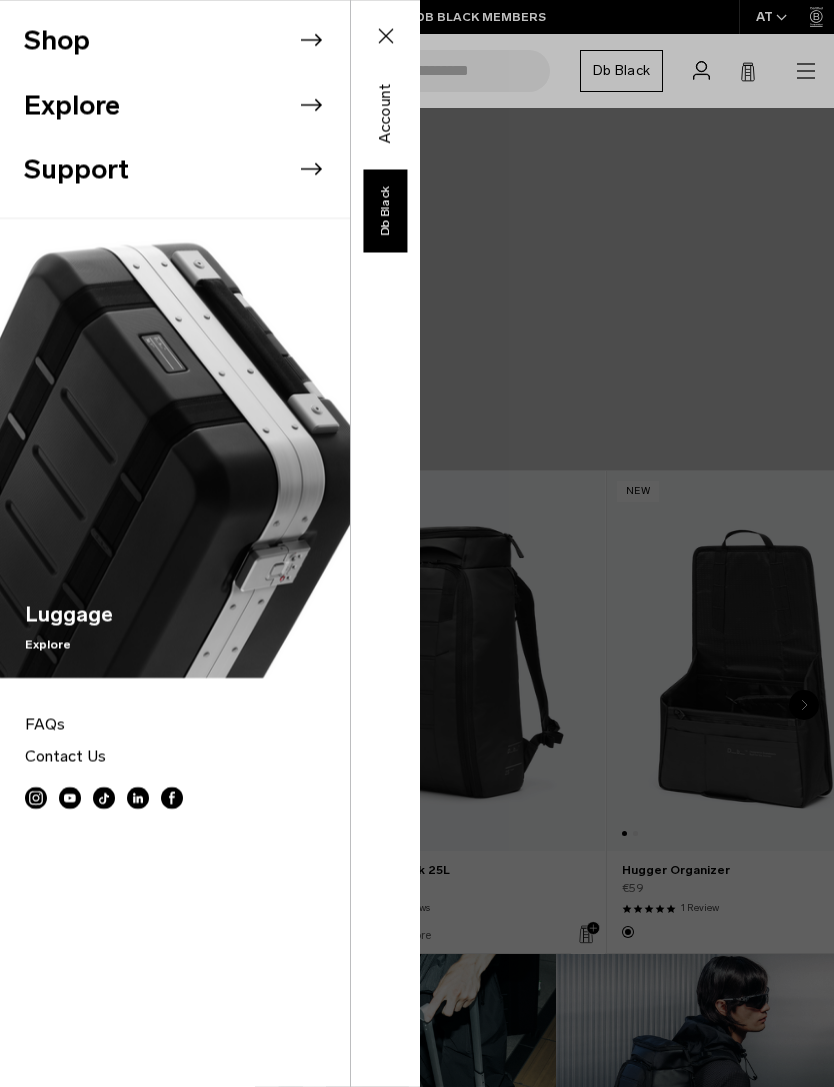 click on "Shop" at bounding box center [187, 40] 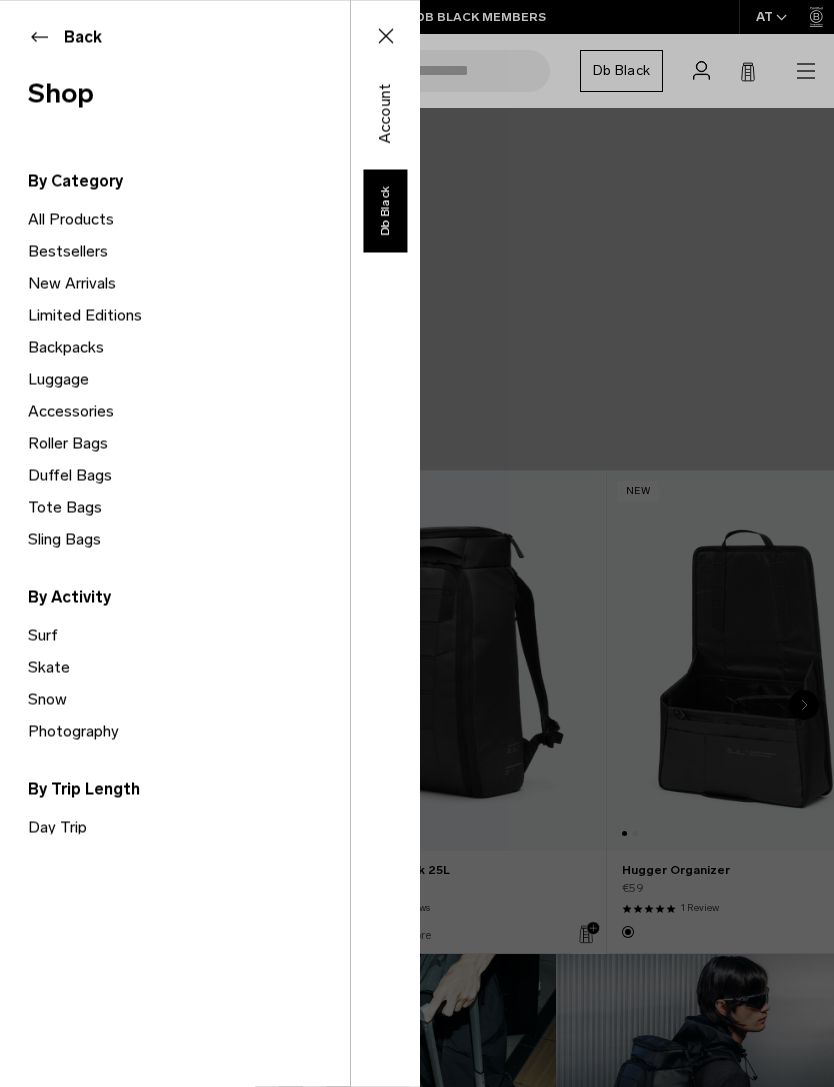 click on "Luggage" at bounding box center (189, 379) 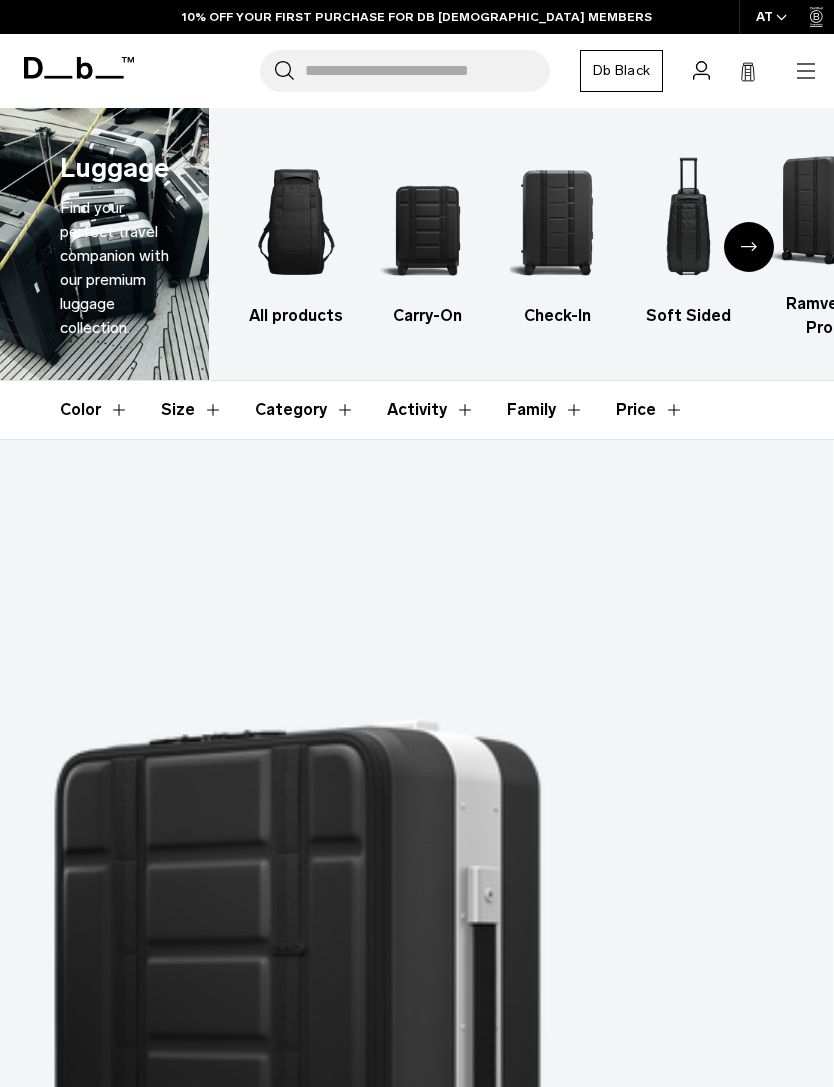 scroll, scrollTop: 1236, scrollLeft: 0, axis: vertical 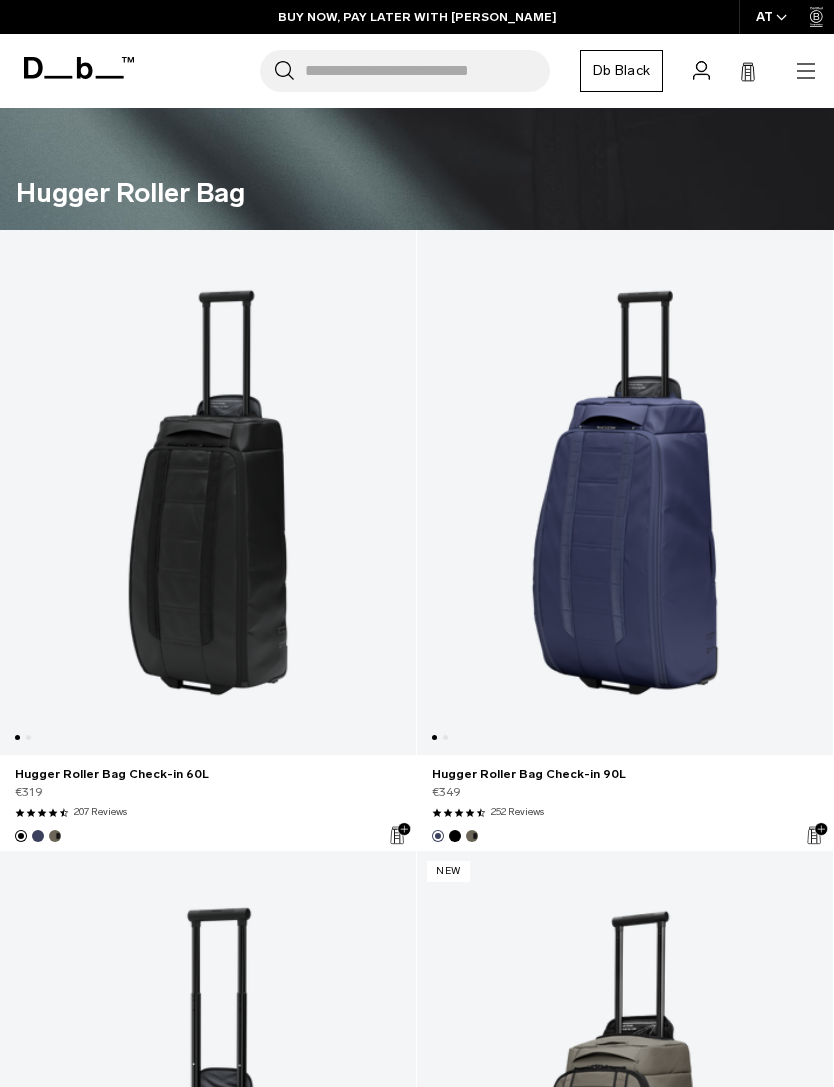 click at bounding box center [625, 493] 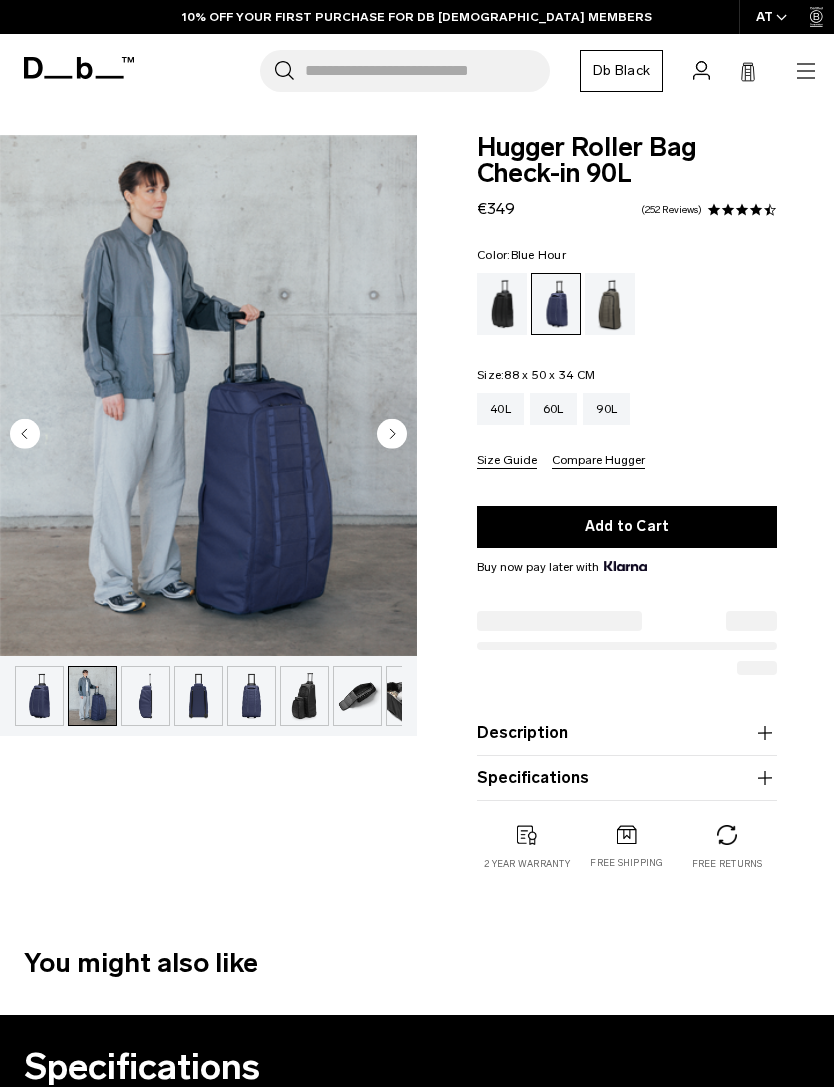 scroll, scrollTop: 0, scrollLeft: 0, axis: both 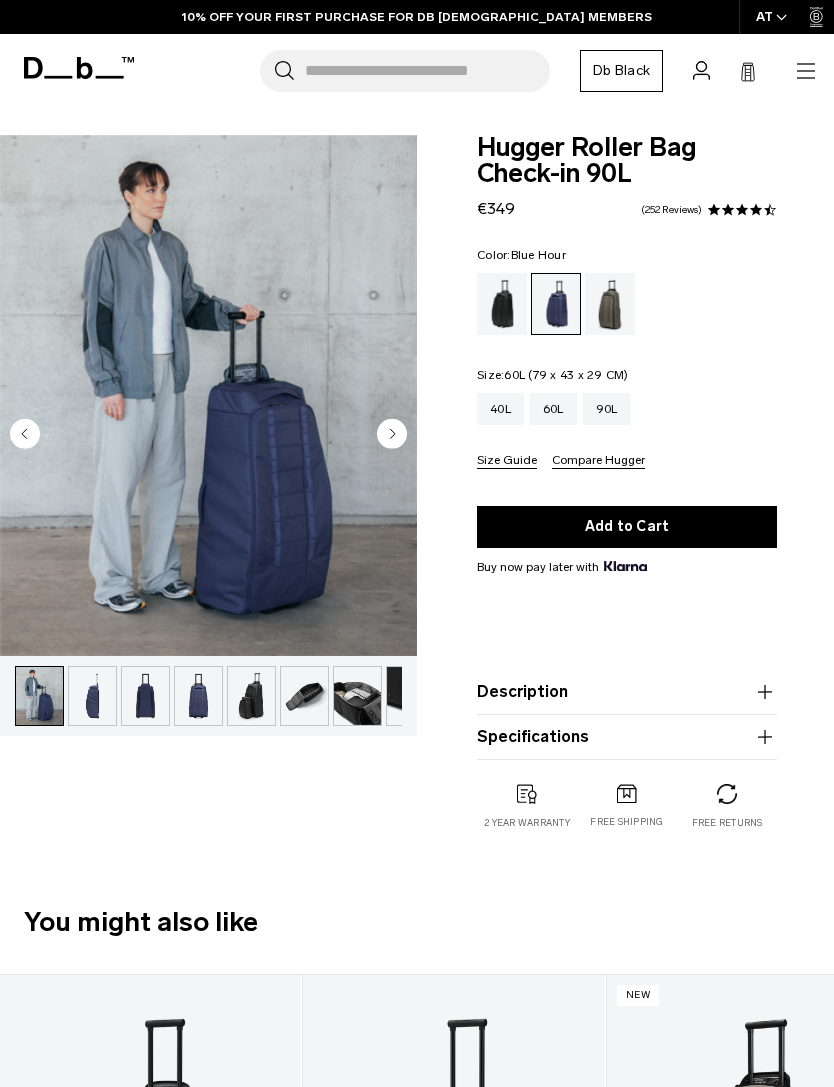 click on "60L" at bounding box center [553, 409] 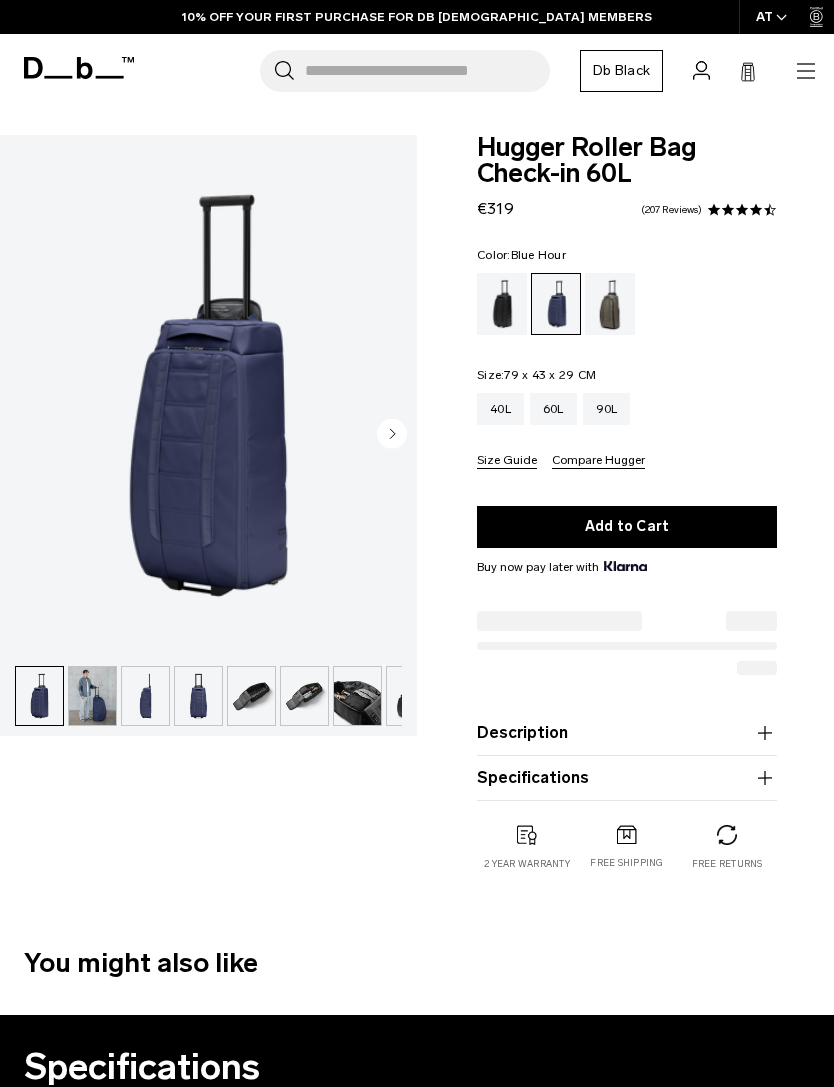 scroll, scrollTop: 0, scrollLeft: 0, axis: both 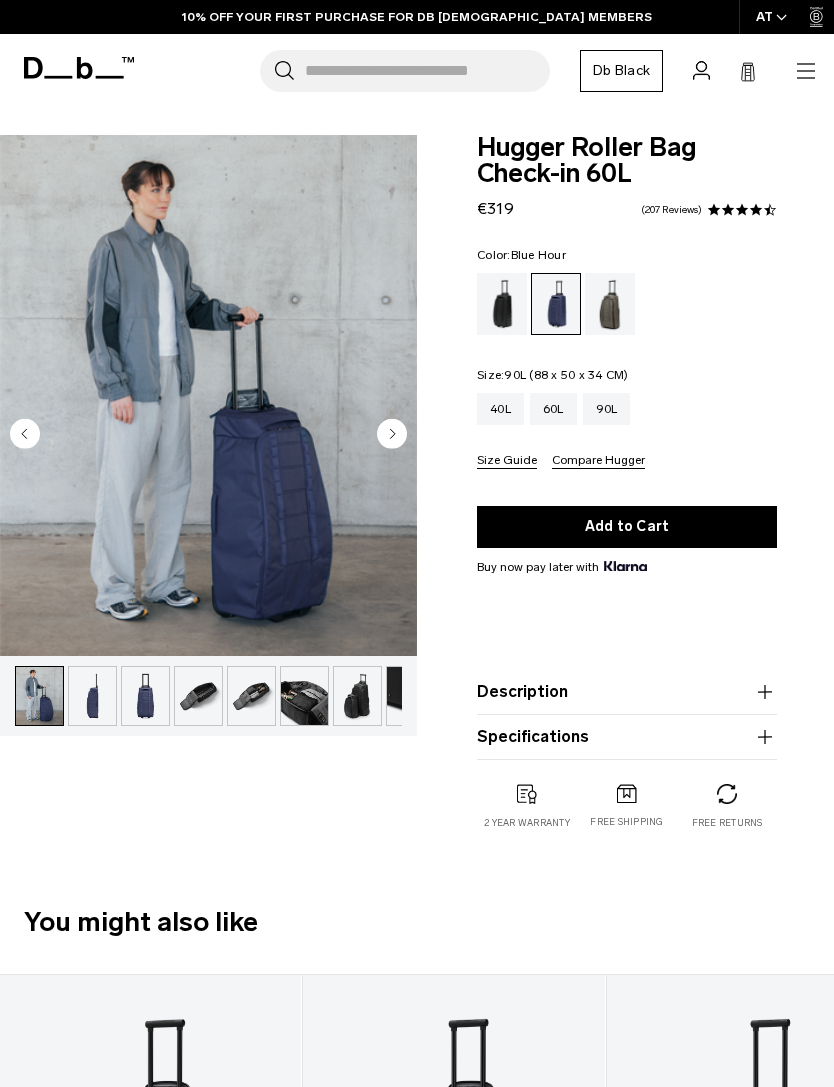 click on "90L" at bounding box center [607, 409] 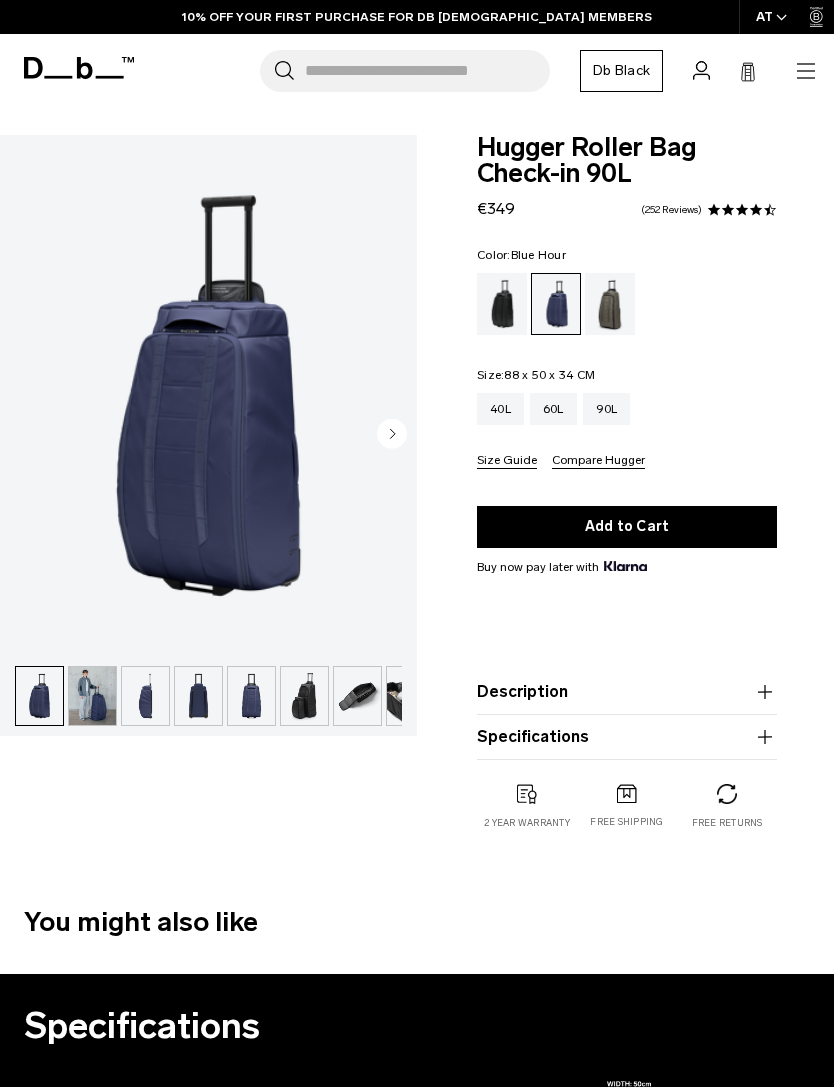 scroll, scrollTop: 0, scrollLeft: 0, axis: both 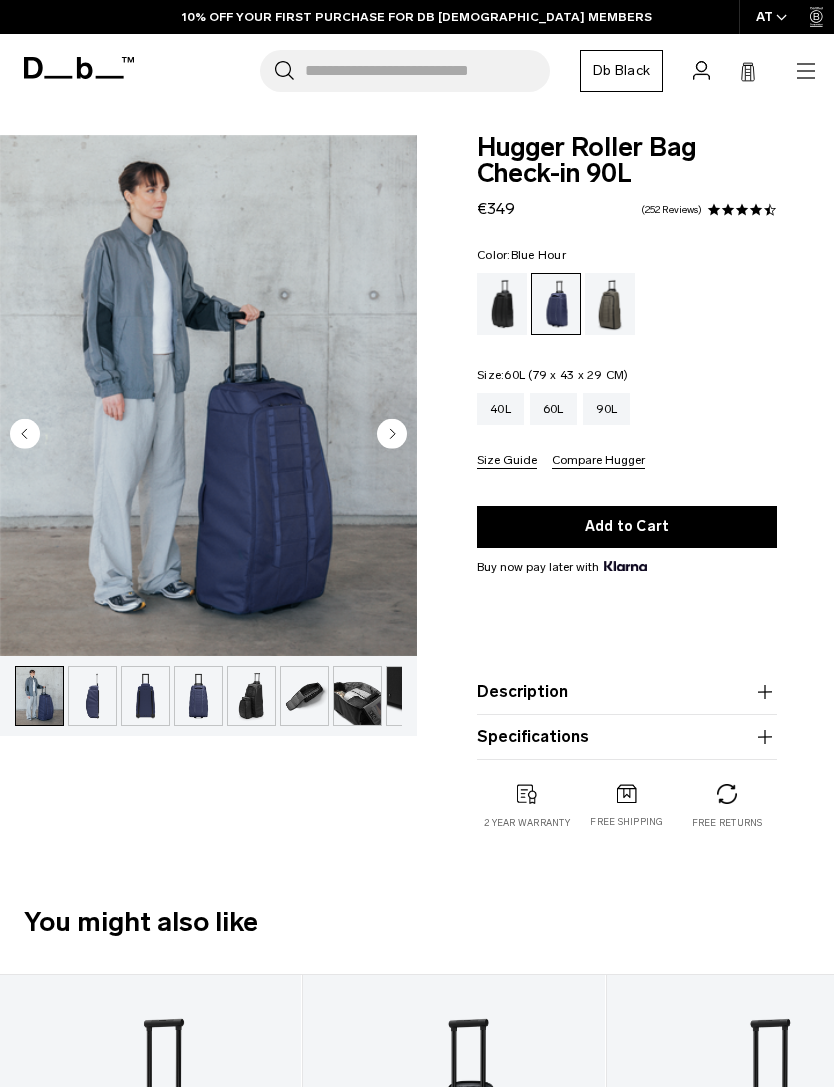 click on "60L" at bounding box center [553, 409] 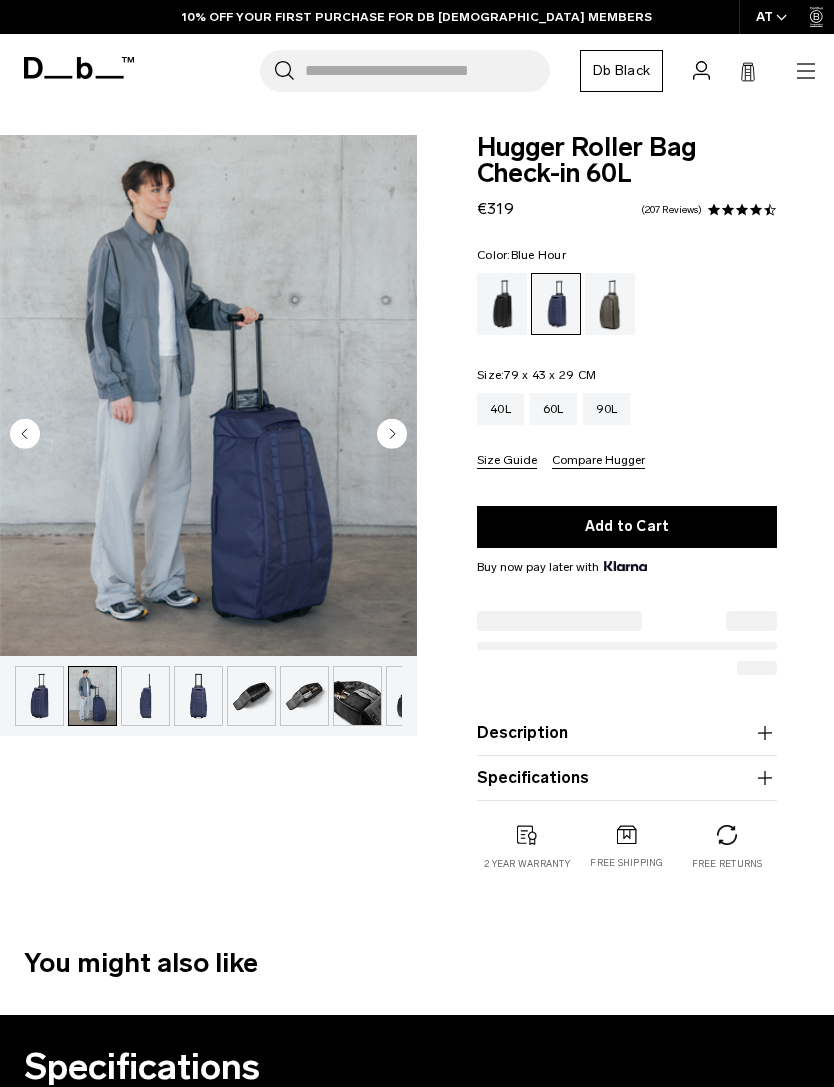 scroll, scrollTop: 0, scrollLeft: 0, axis: both 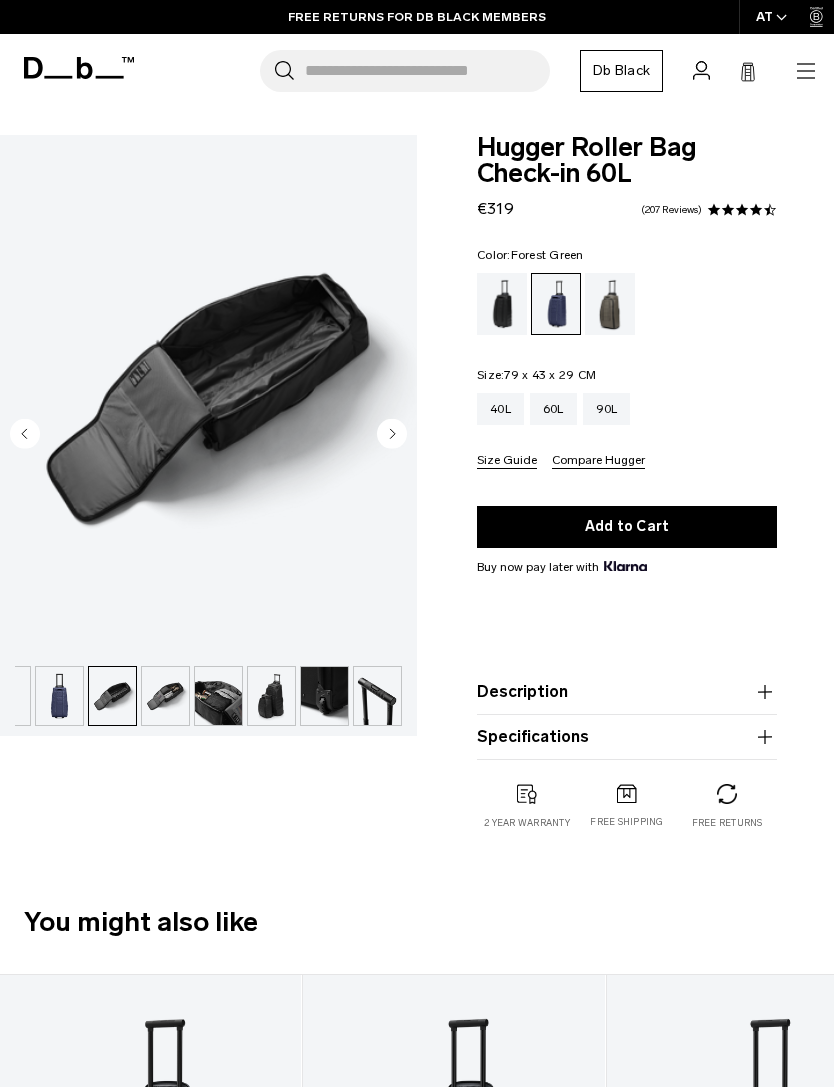 click at bounding box center [610, 304] 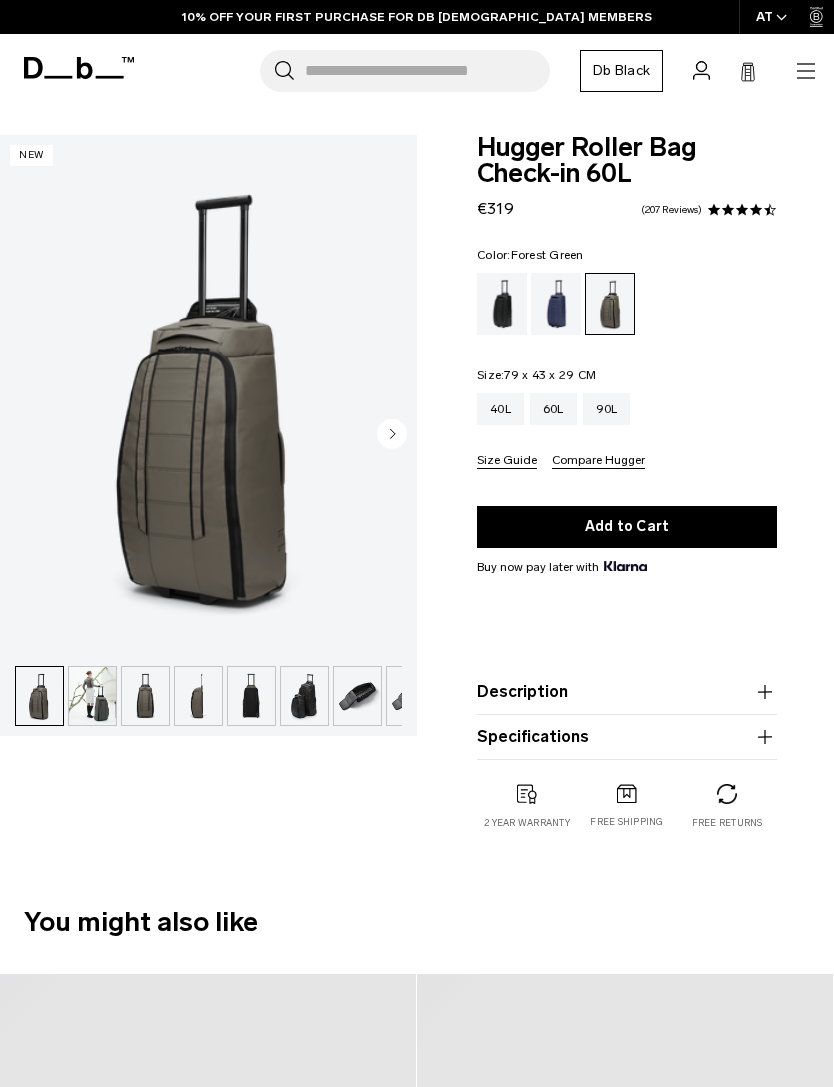 scroll, scrollTop: 0, scrollLeft: 0, axis: both 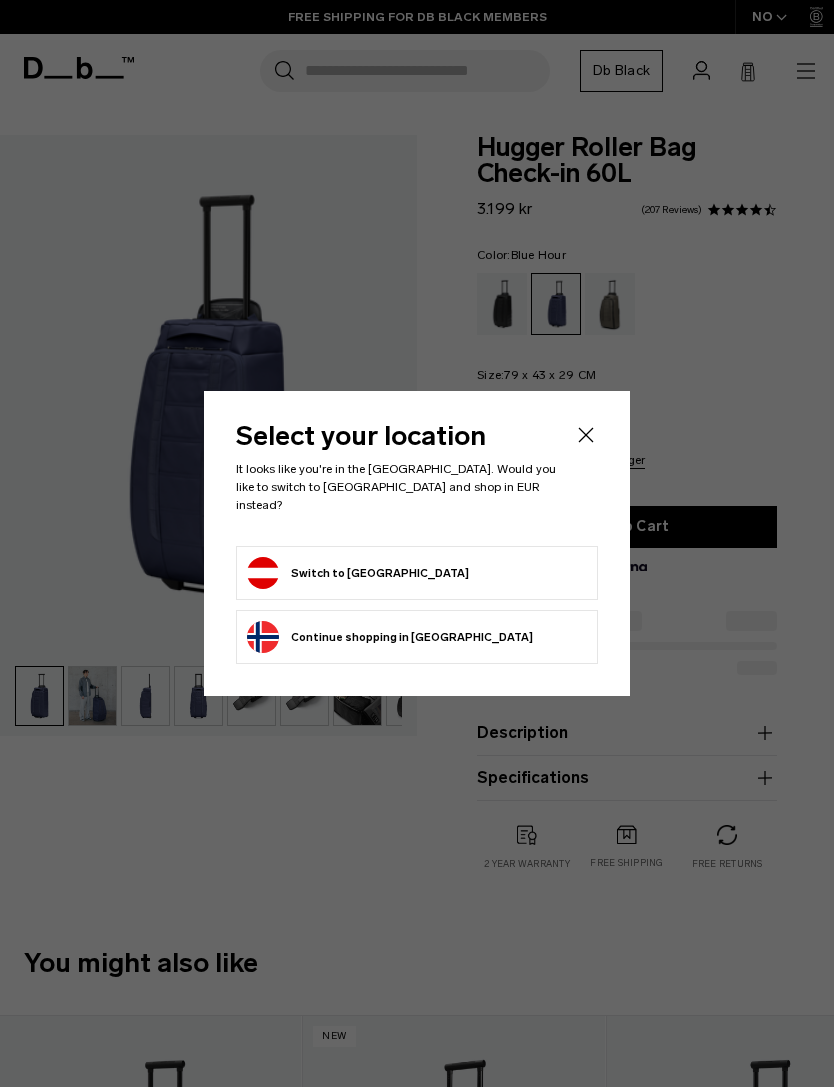 click on "Switch to Austria" at bounding box center (417, 573) 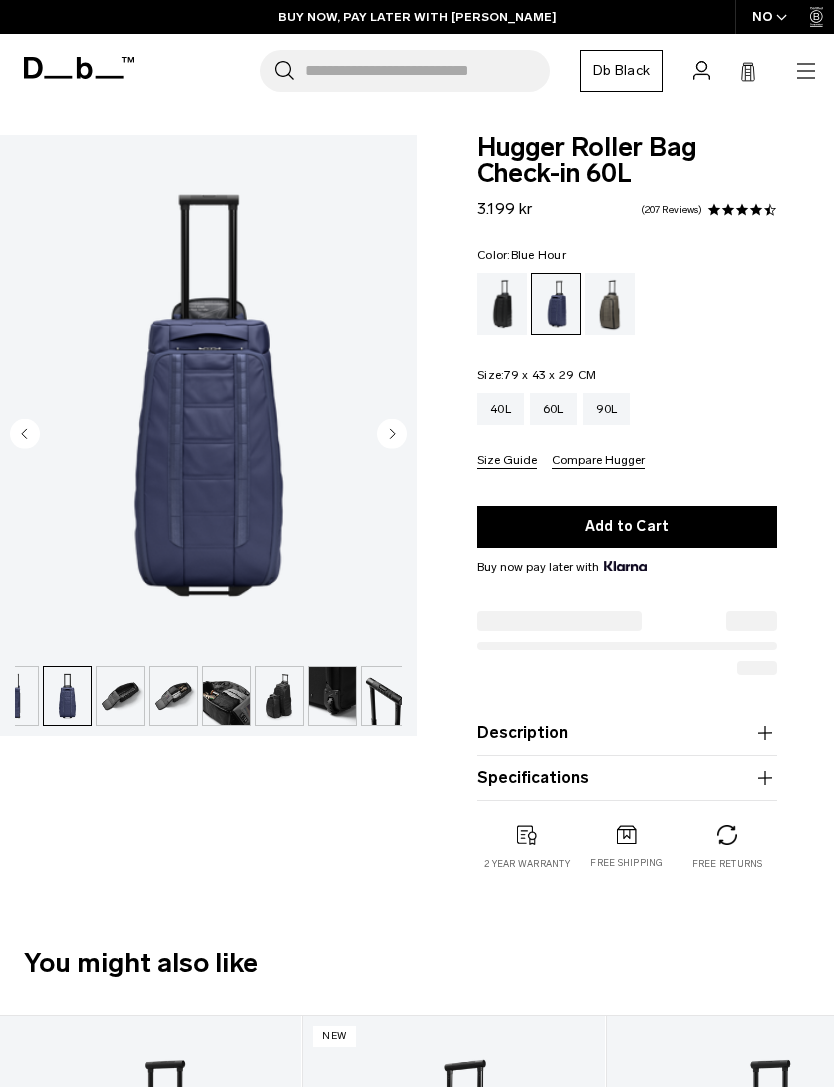 scroll, scrollTop: 0, scrollLeft: 139, axis: horizontal 